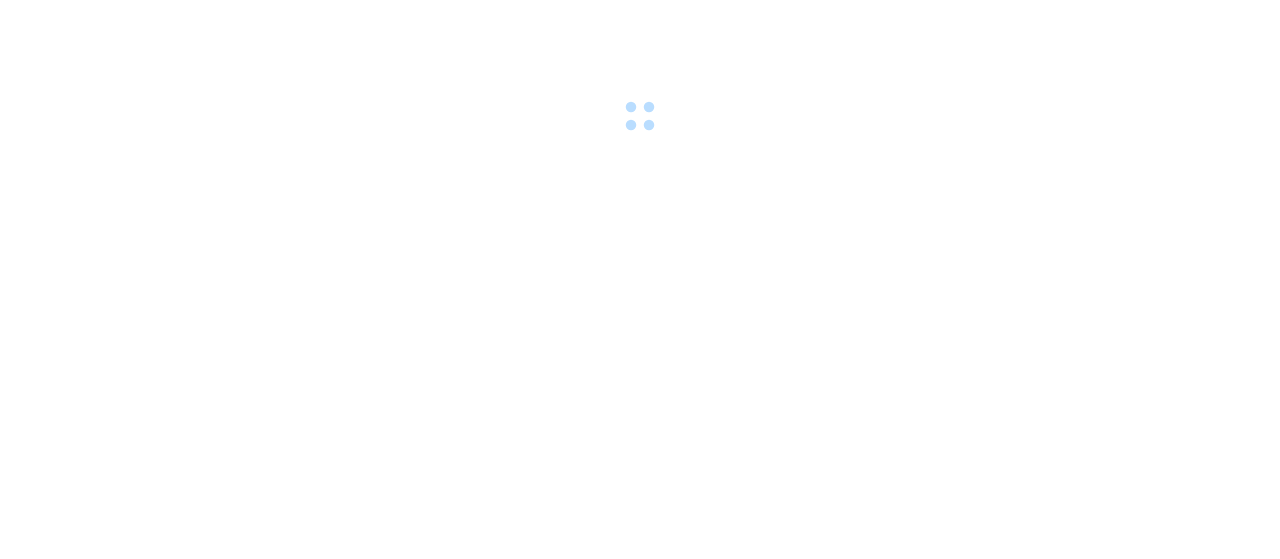 scroll, scrollTop: 0, scrollLeft: 0, axis: both 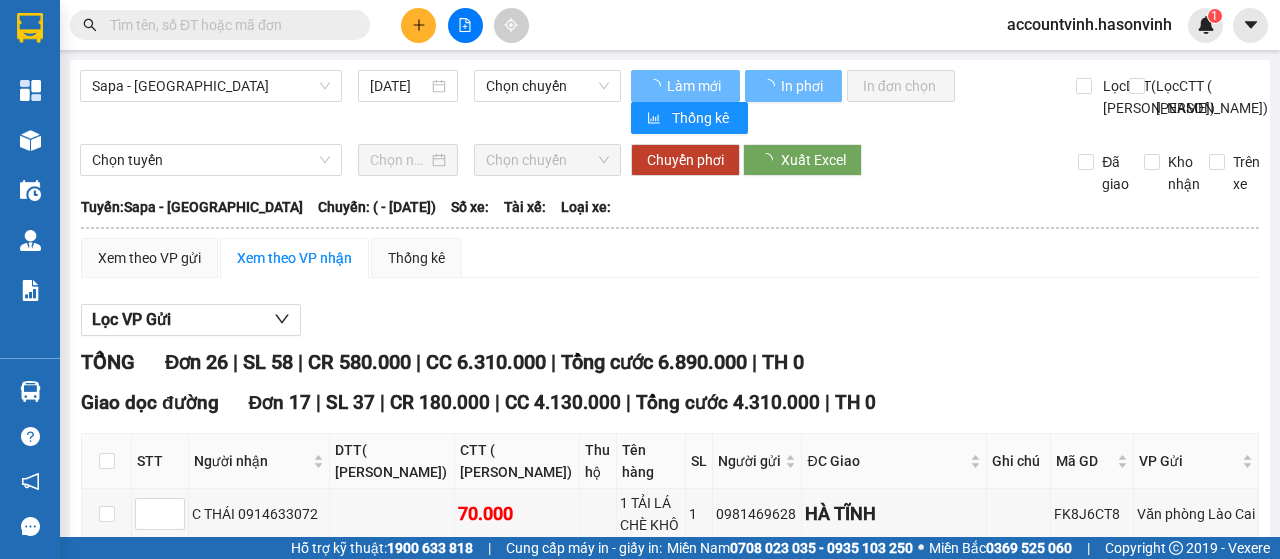 type on "[DATE]" 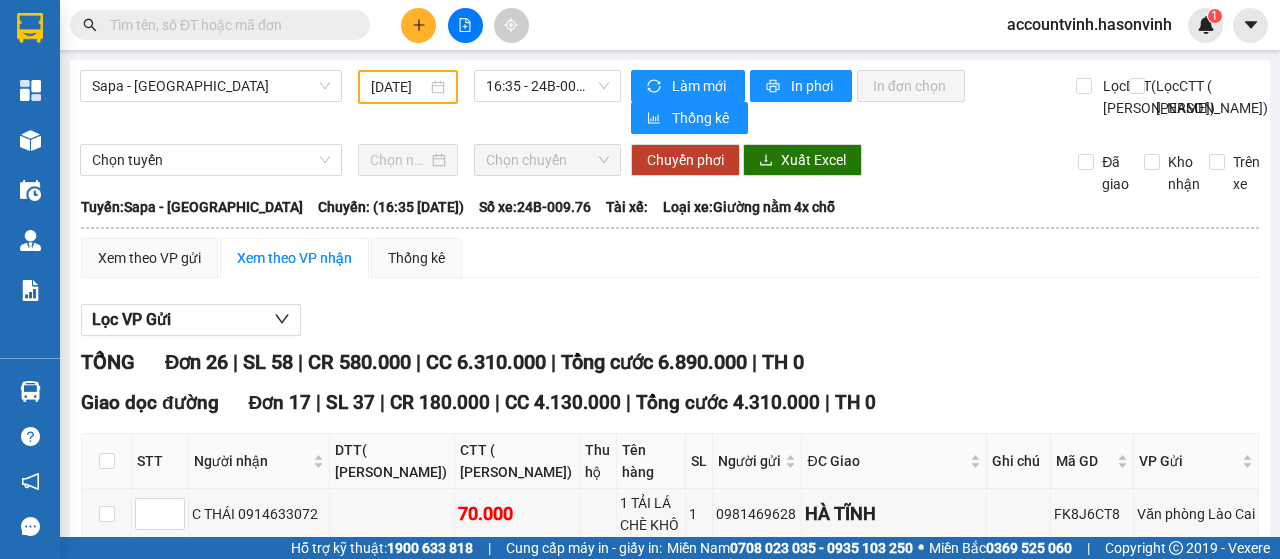click on "Sapa - [GEOGRAPHIC_DATA] [DATE] 16:35     - 24B-009.76" at bounding box center (350, 102) 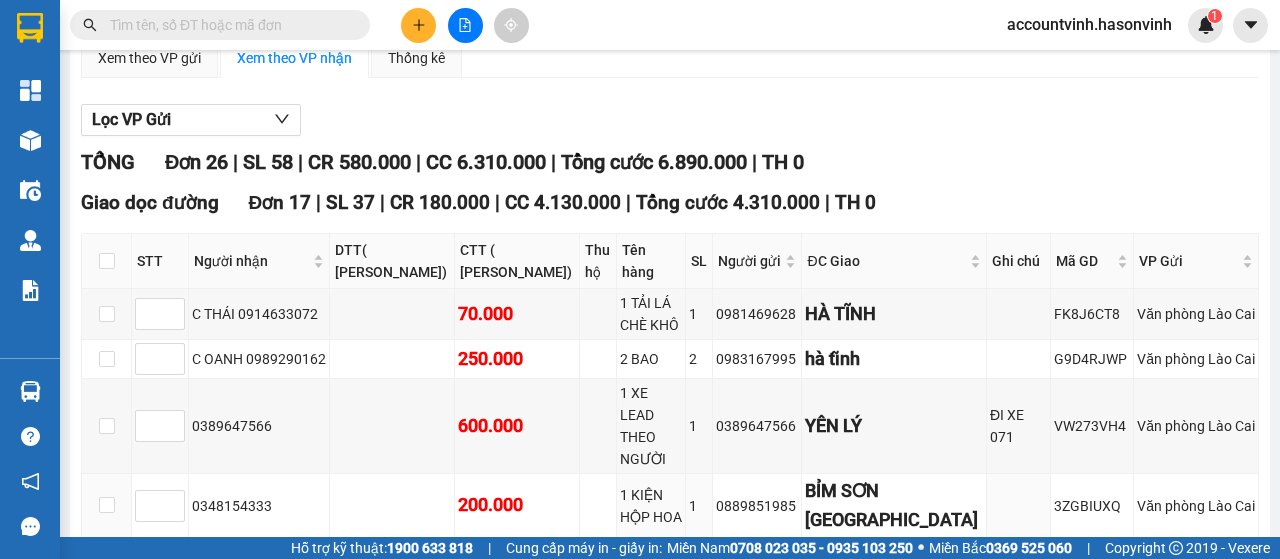 scroll, scrollTop: 0, scrollLeft: 0, axis: both 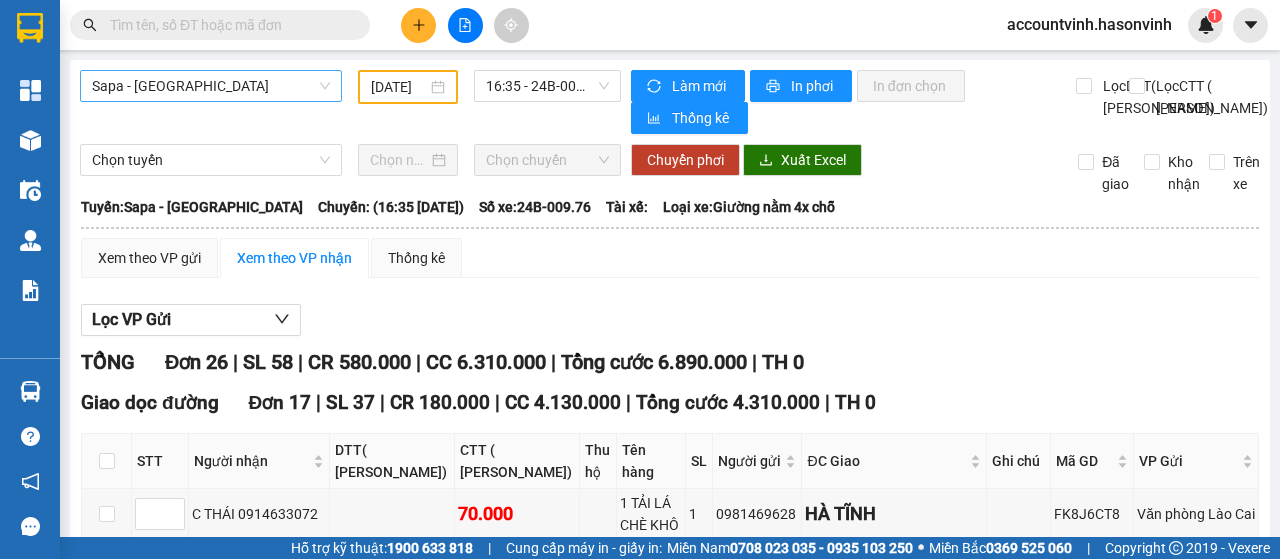 click on "Sapa - [GEOGRAPHIC_DATA]" at bounding box center (211, 86) 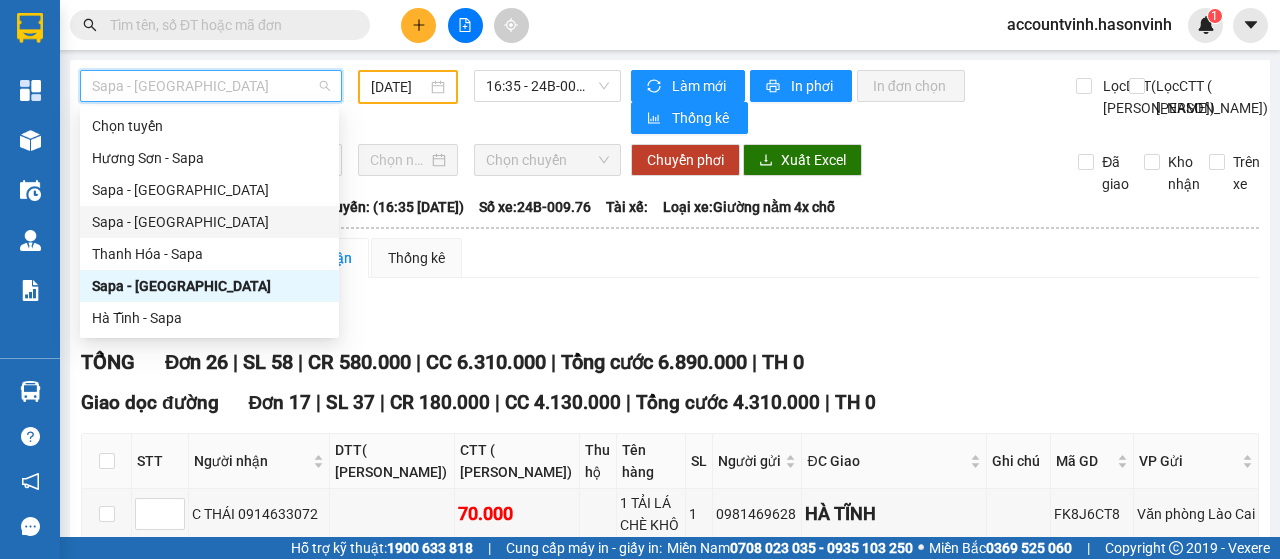click on "Sapa - [GEOGRAPHIC_DATA]" at bounding box center (209, 222) 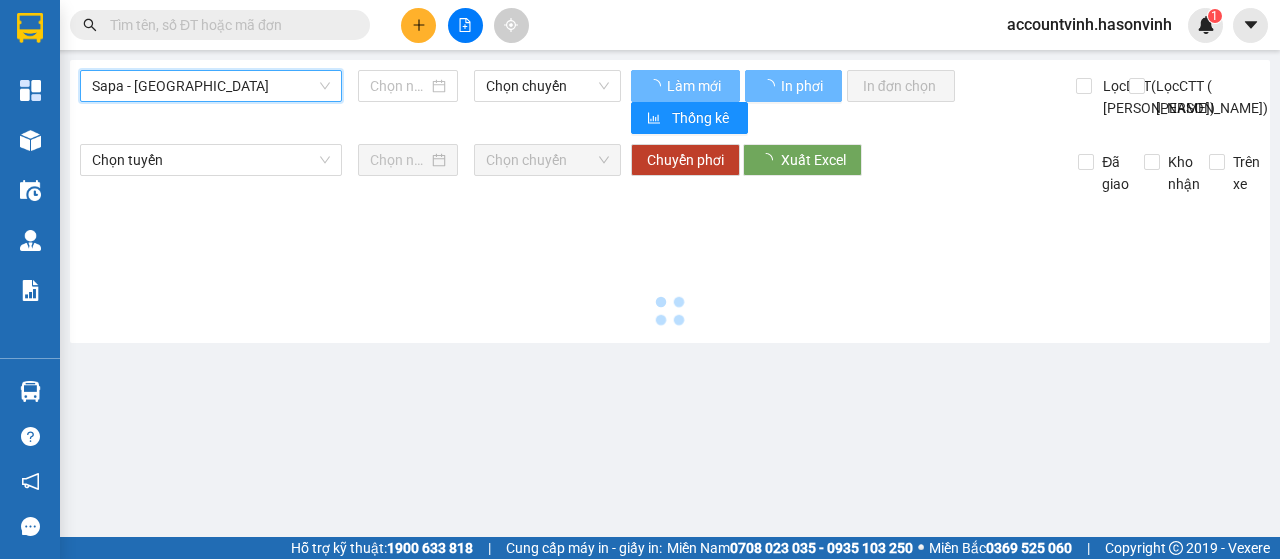 type on "[DATE]" 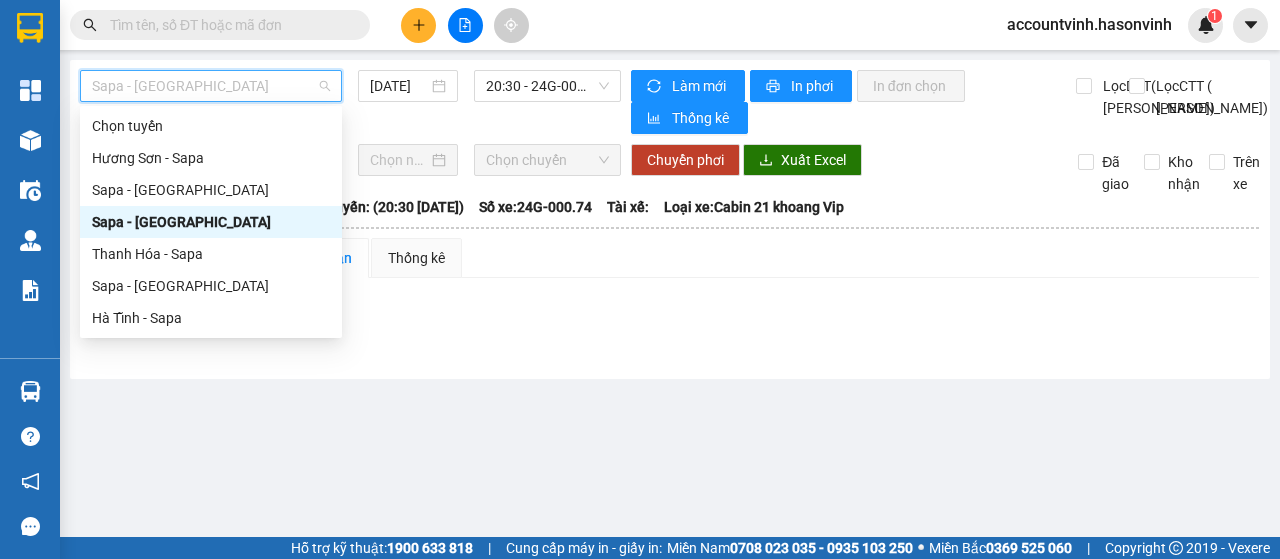 click on "Sapa - [GEOGRAPHIC_DATA]" at bounding box center [211, 86] 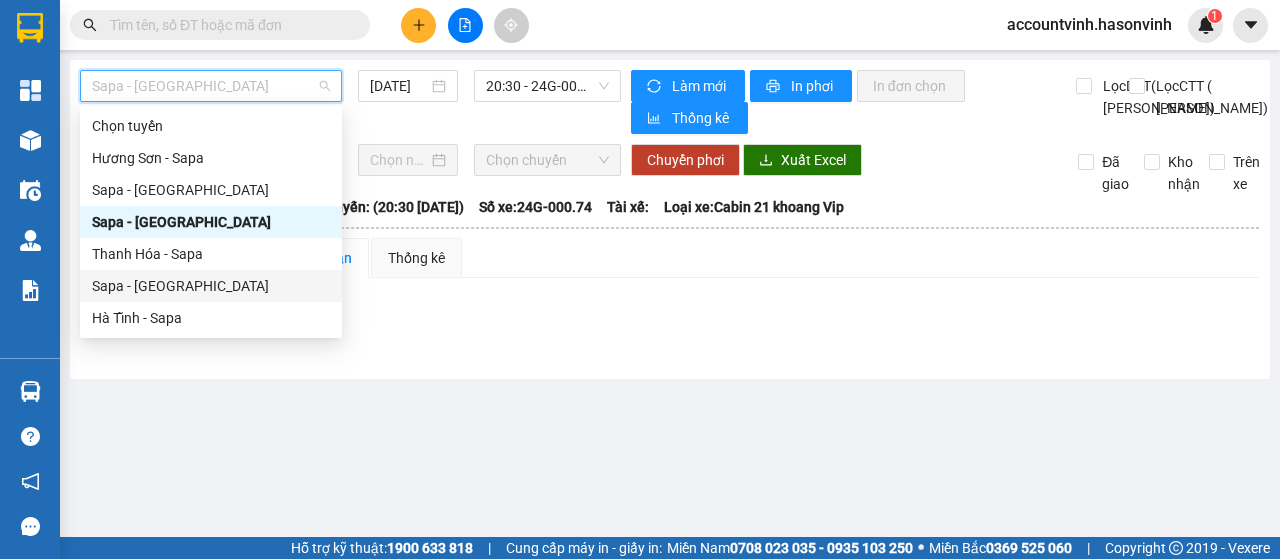 drag, startPoint x: 207, startPoint y: 287, endPoint x: 292, endPoint y: 233, distance: 100.70253 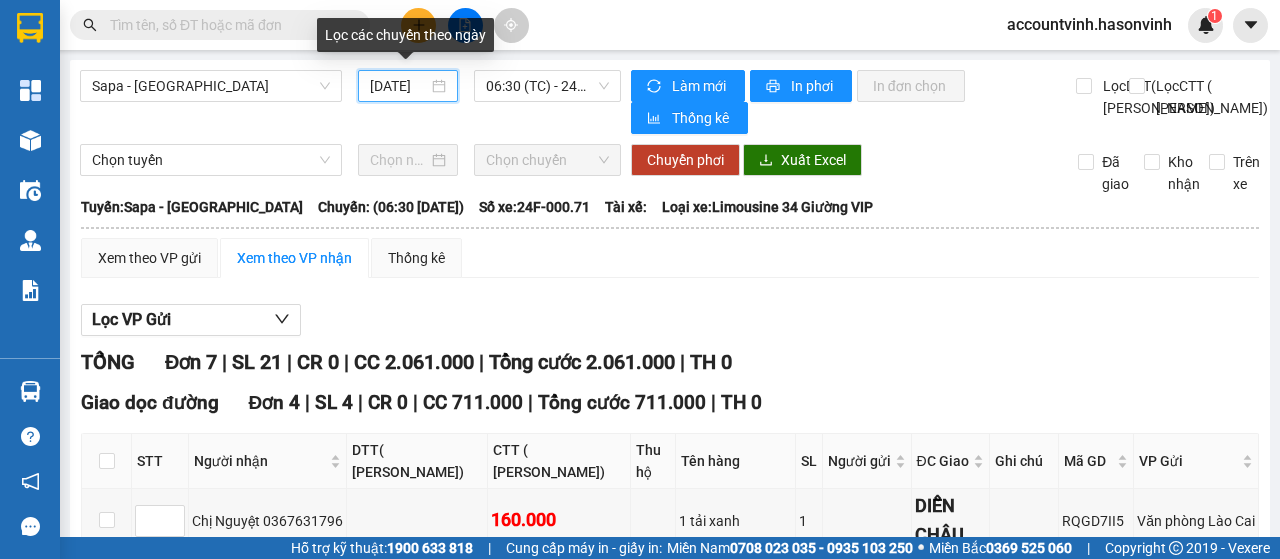 click on "[DATE]" at bounding box center [399, 86] 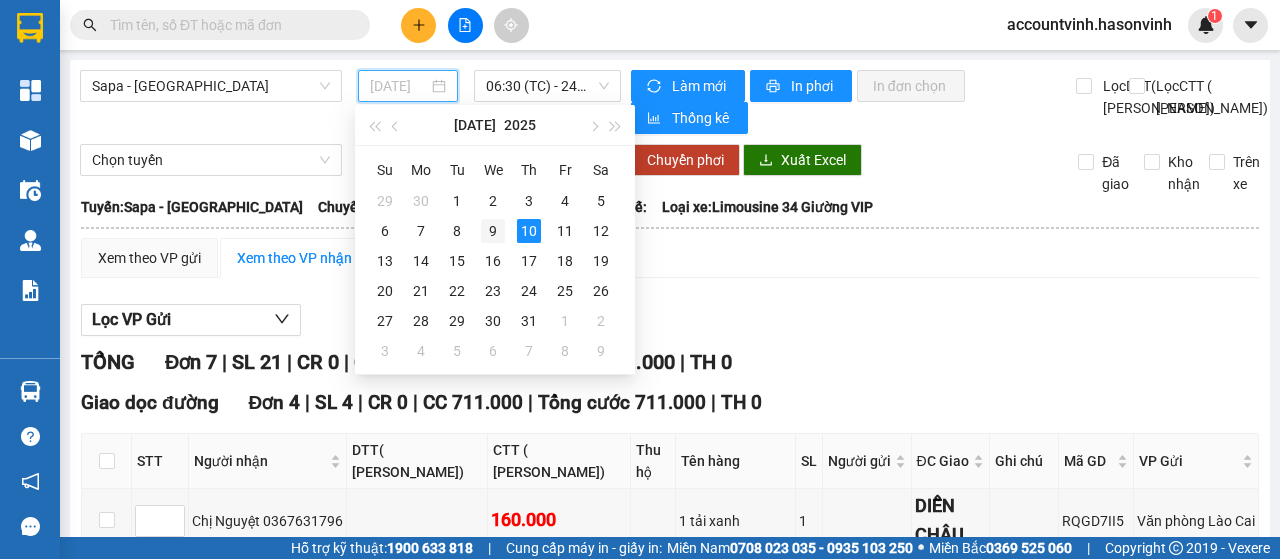 click on "9" at bounding box center [493, 231] 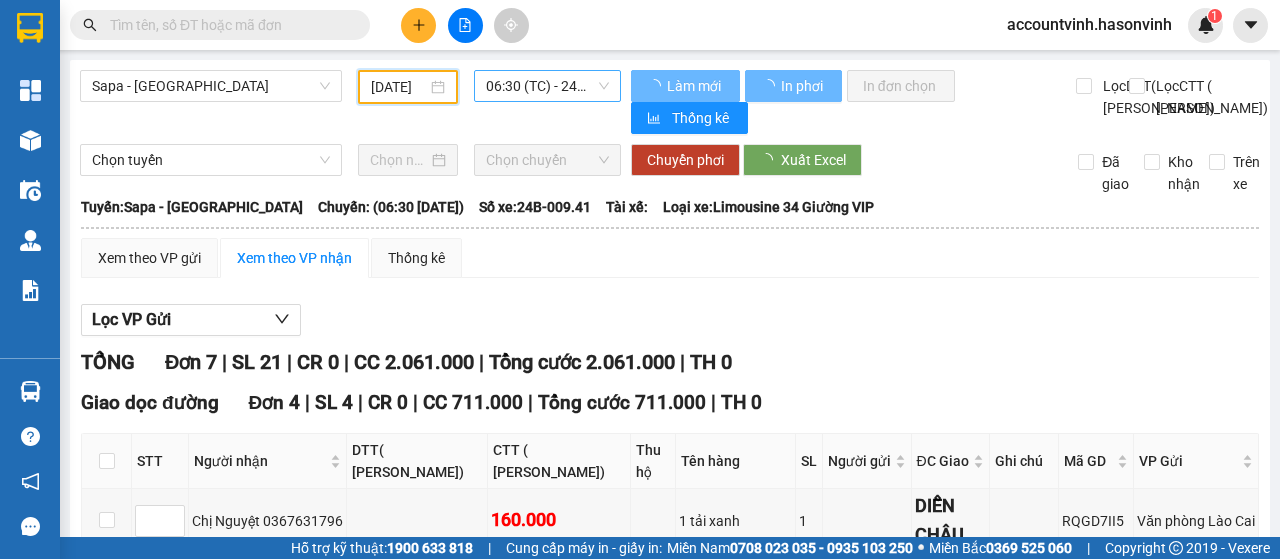 type on "[DATE]" 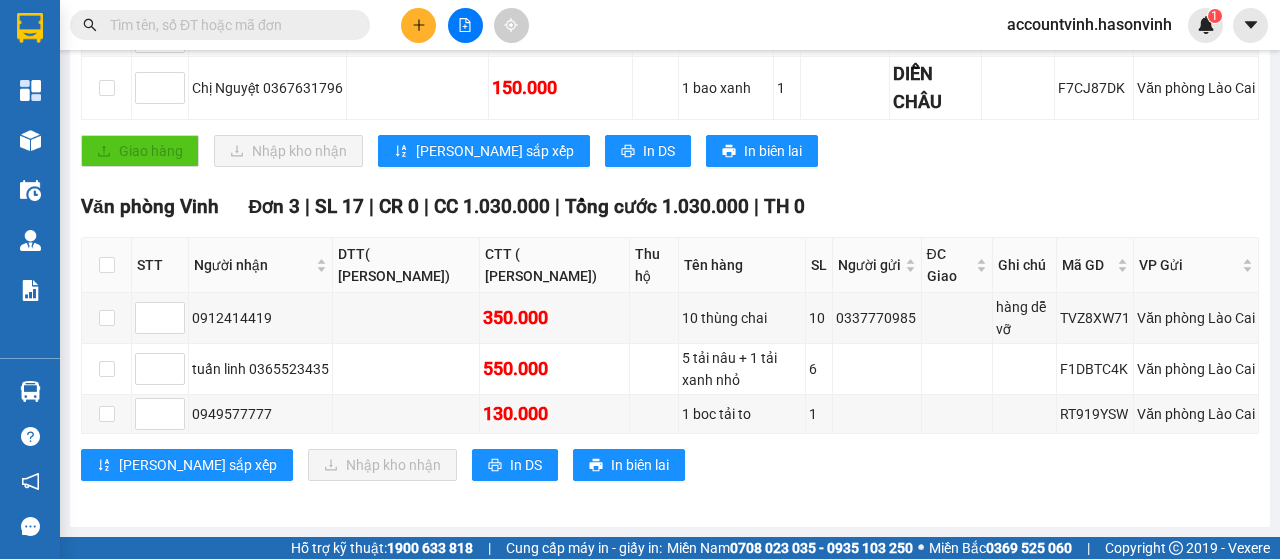 scroll, scrollTop: 630, scrollLeft: 0, axis: vertical 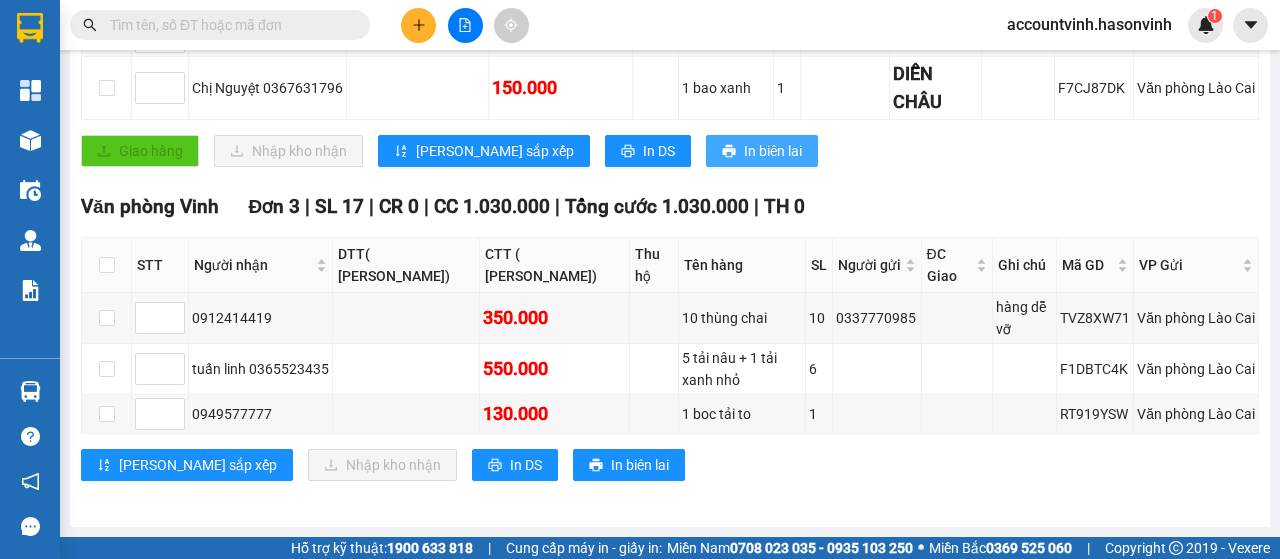 click on "In biên lai" at bounding box center (773, 151) 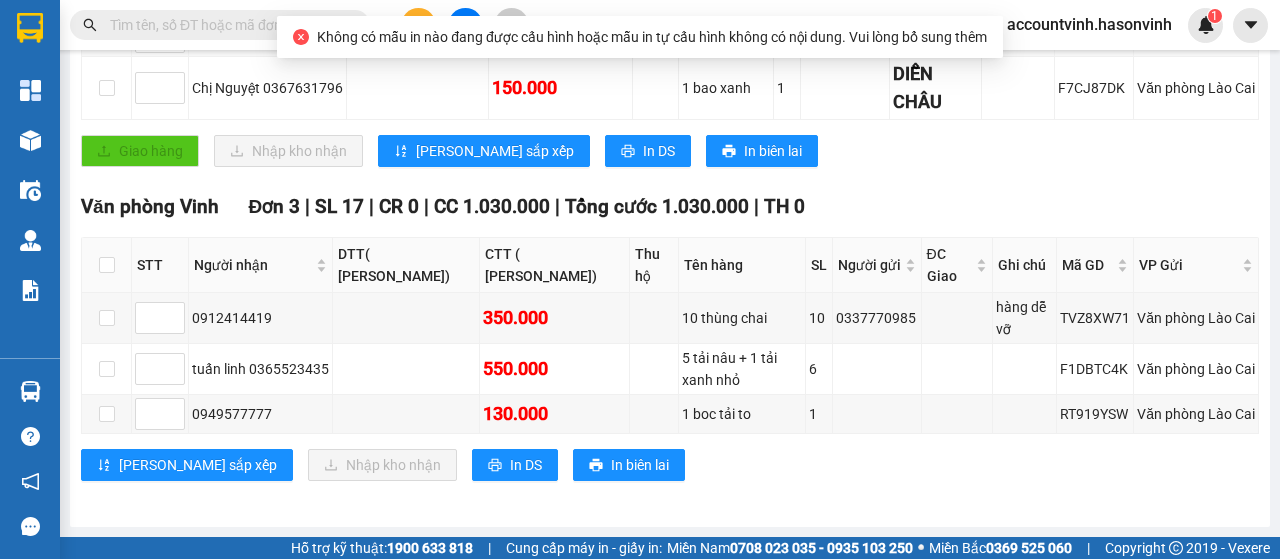 click on "Giao hàng Nhập kho nhận Lưu sắp xếp In DS In biên lai" at bounding box center [670, 151] 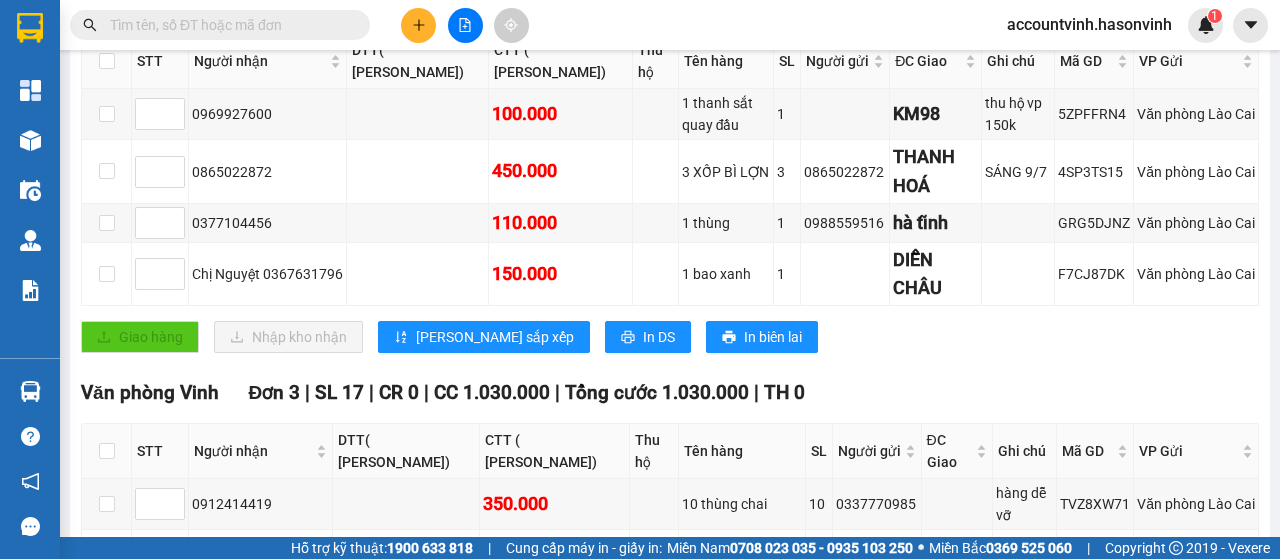 scroll, scrollTop: 600, scrollLeft: 0, axis: vertical 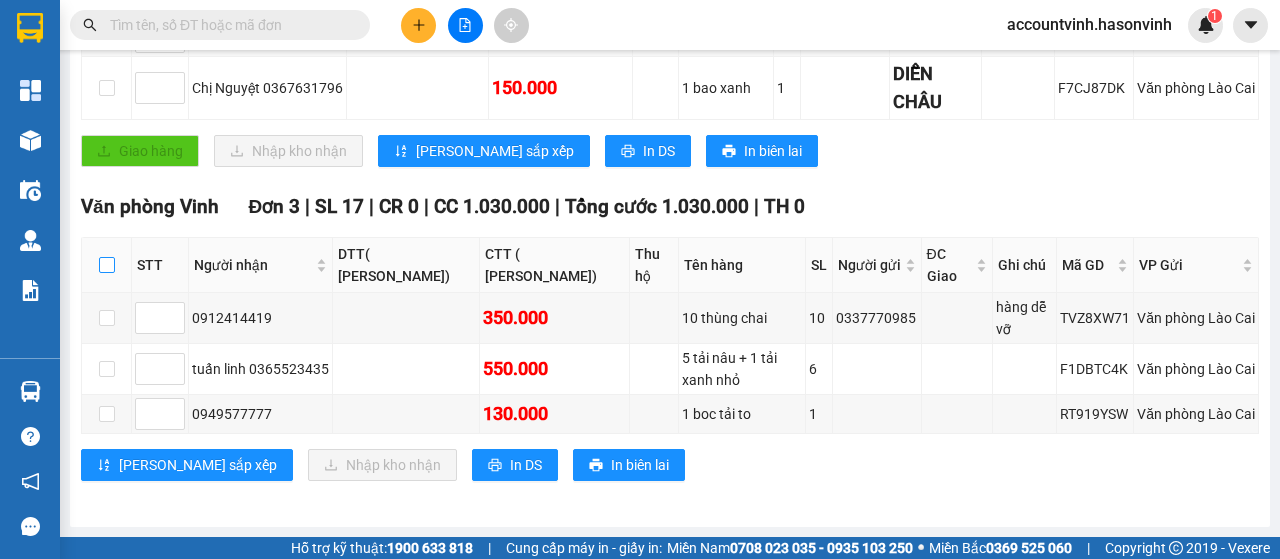 click at bounding box center (107, 265) 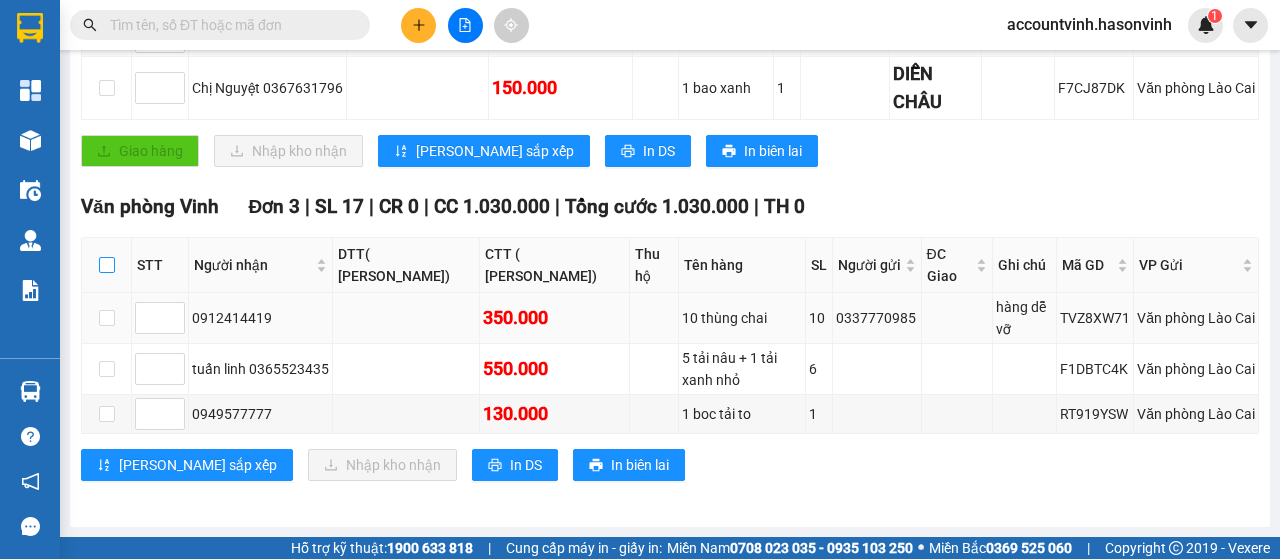 checkbox on "true" 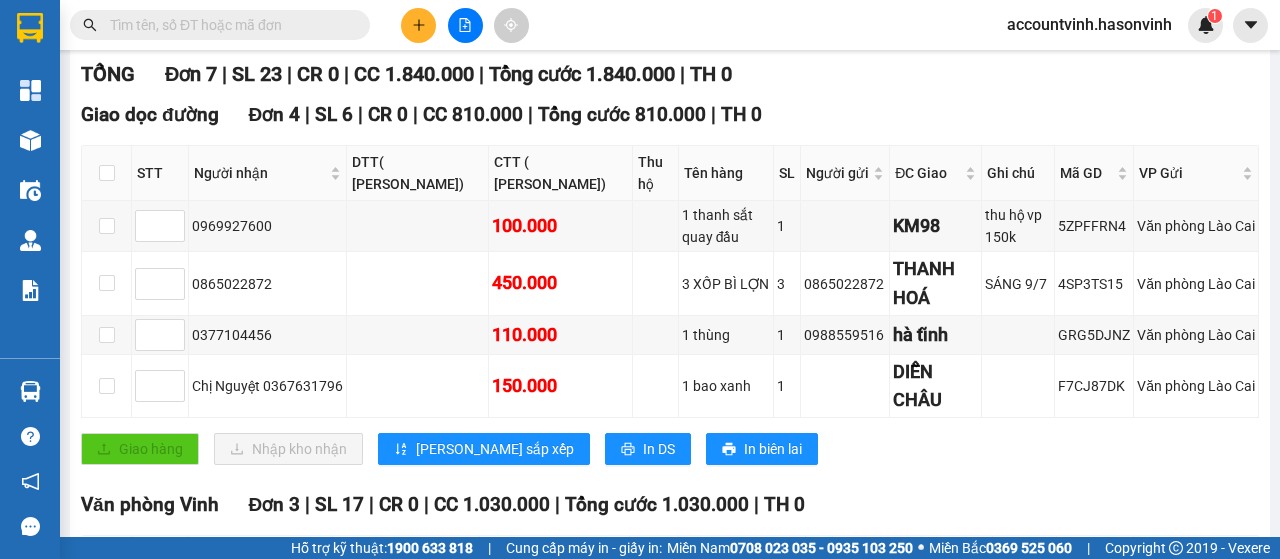 scroll, scrollTop: 500, scrollLeft: 0, axis: vertical 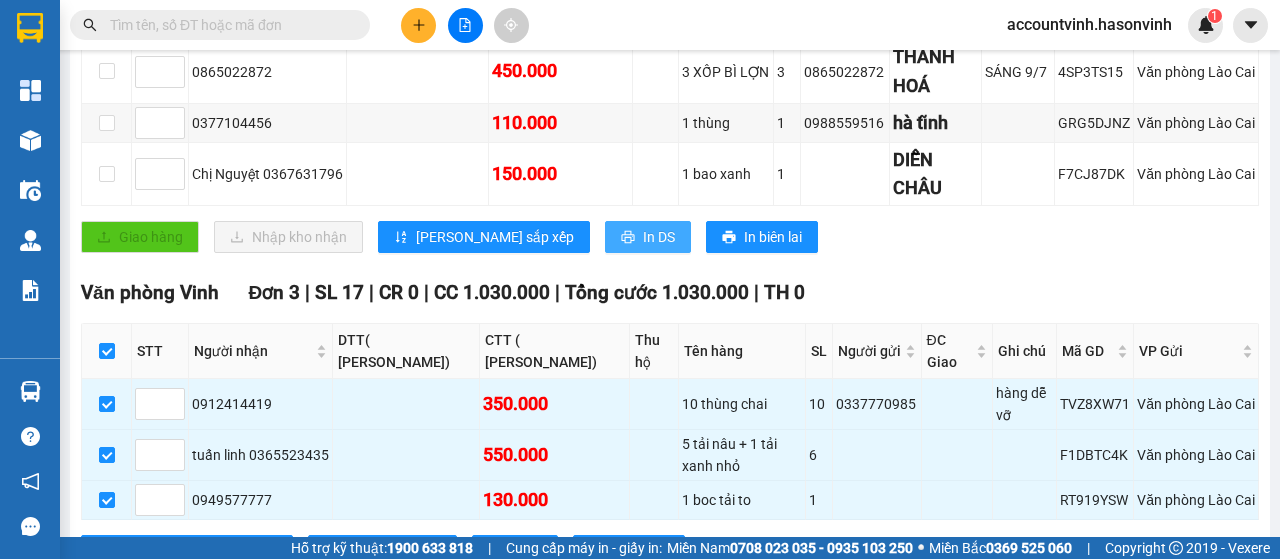 click on "In DS" at bounding box center [659, 237] 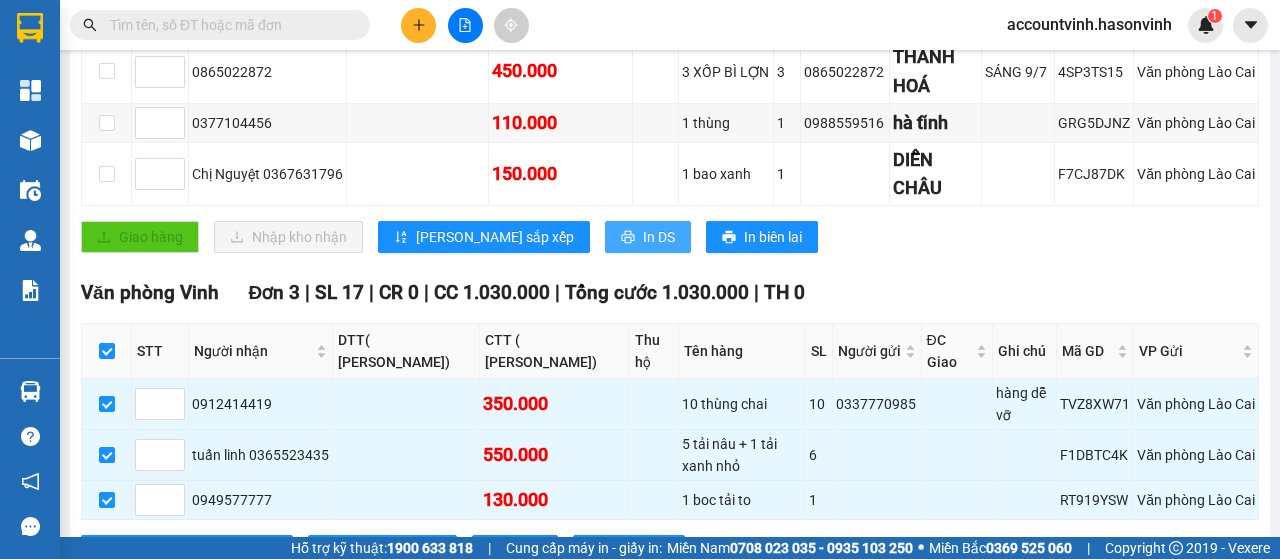 scroll, scrollTop: 0, scrollLeft: 0, axis: both 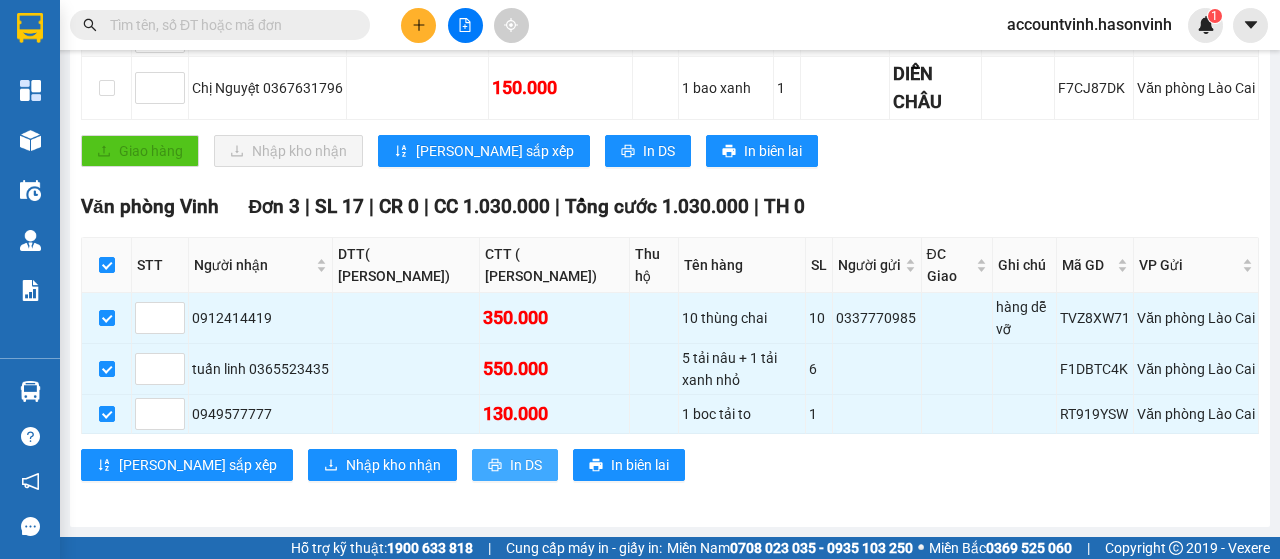 click on "In DS" at bounding box center (526, 465) 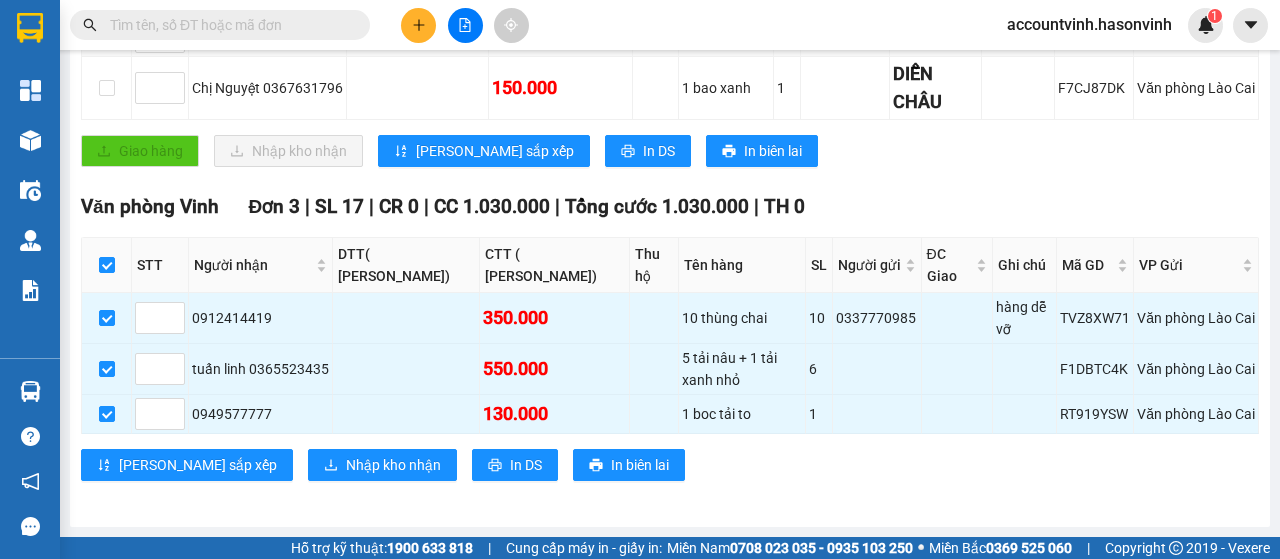 click at bounding box center [228, 25] 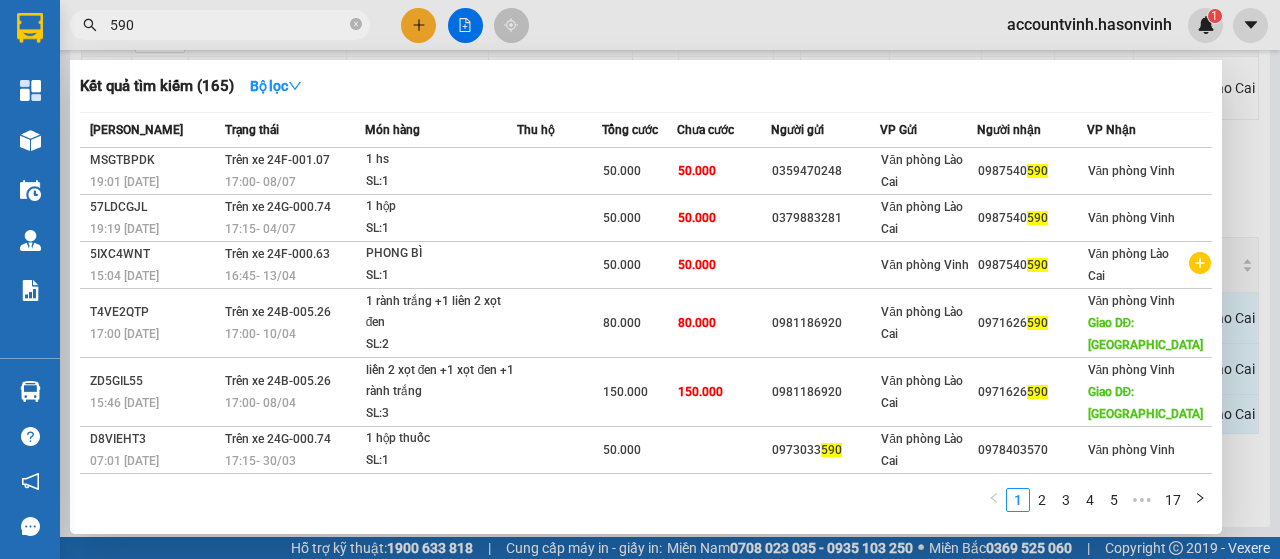 type on "590" 